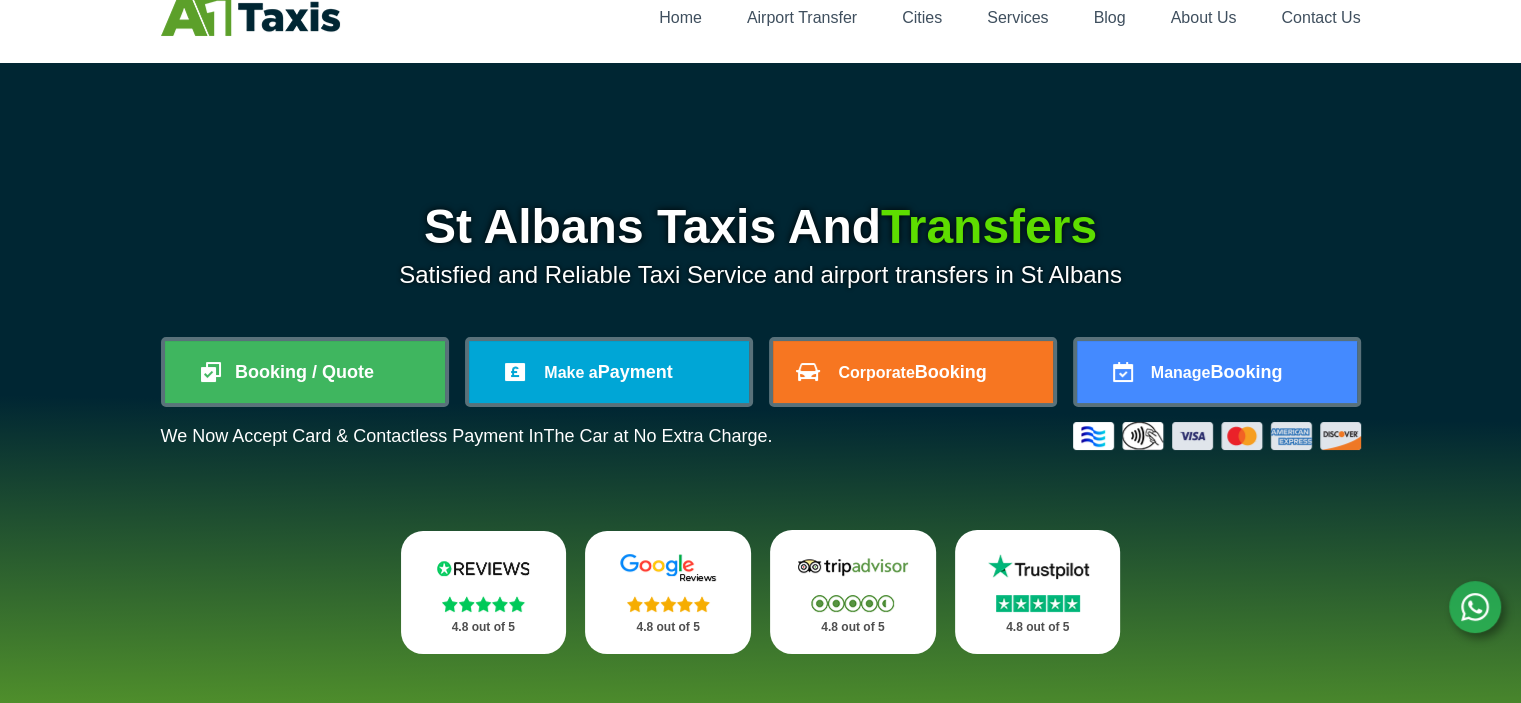 scroll, scrollTop: 84, scrollLeft: 0, axis: vertical 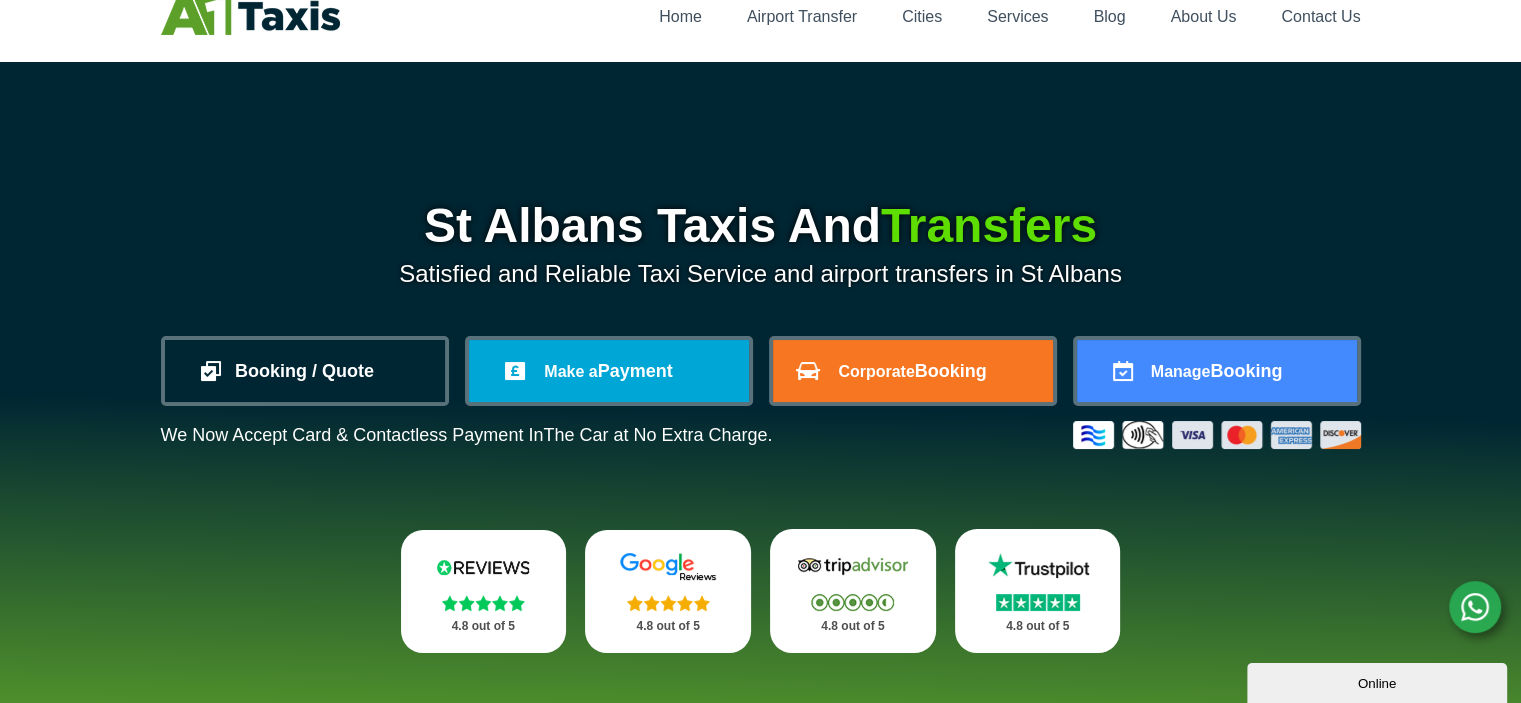click on "Booking / Quote" at bounding box center [305, 371] 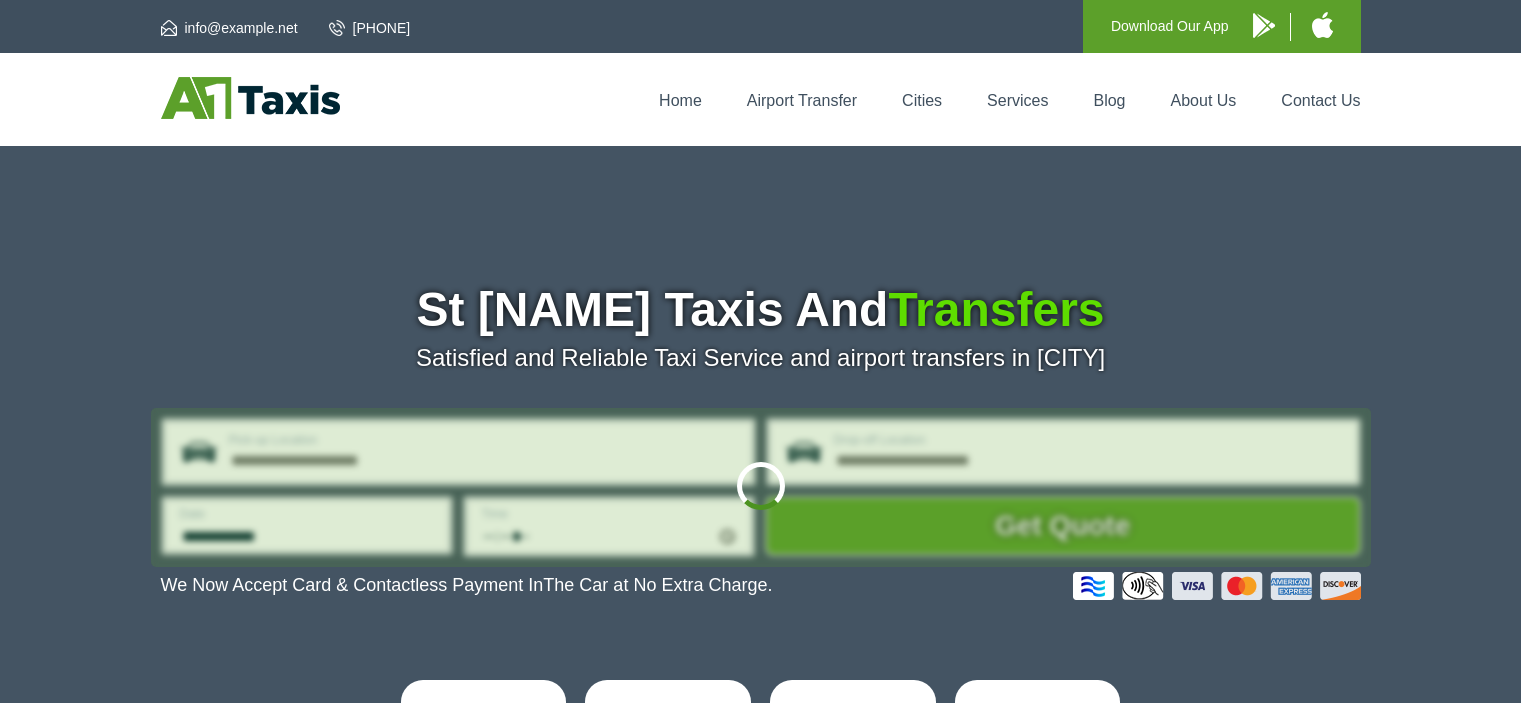 scroll, scrollTop: 0, scrollLeft: 0, axis: both 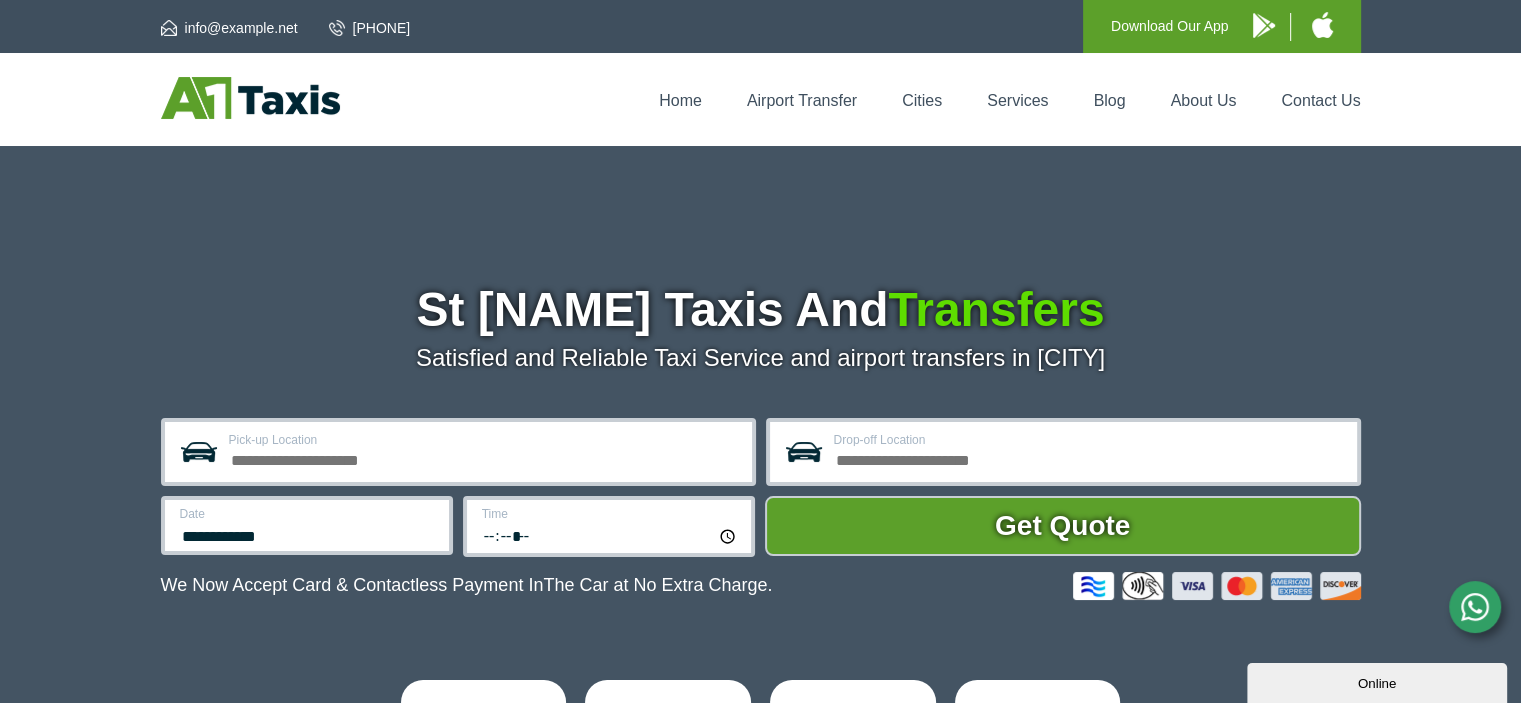 click on "Pick-up Location" at bounding box center [484, 458] 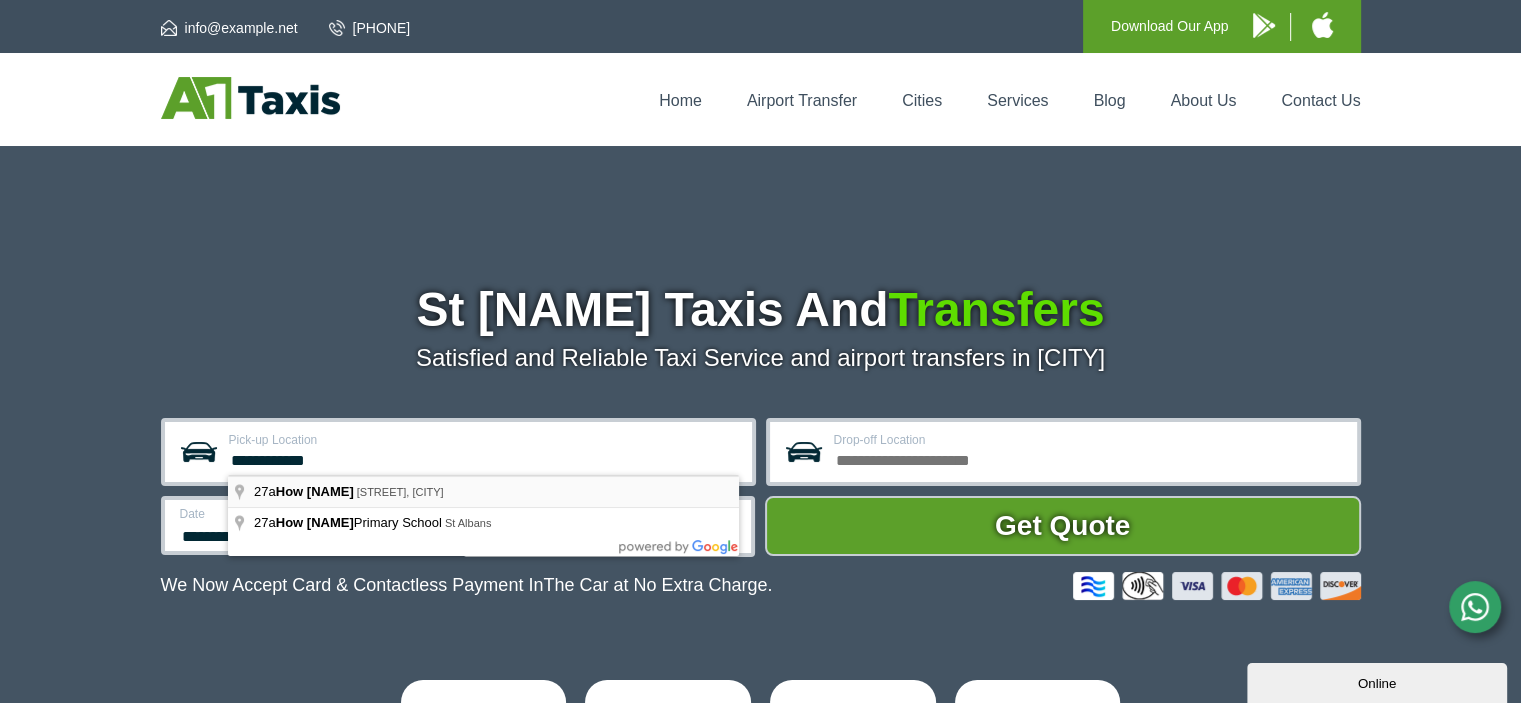 type on "**********" 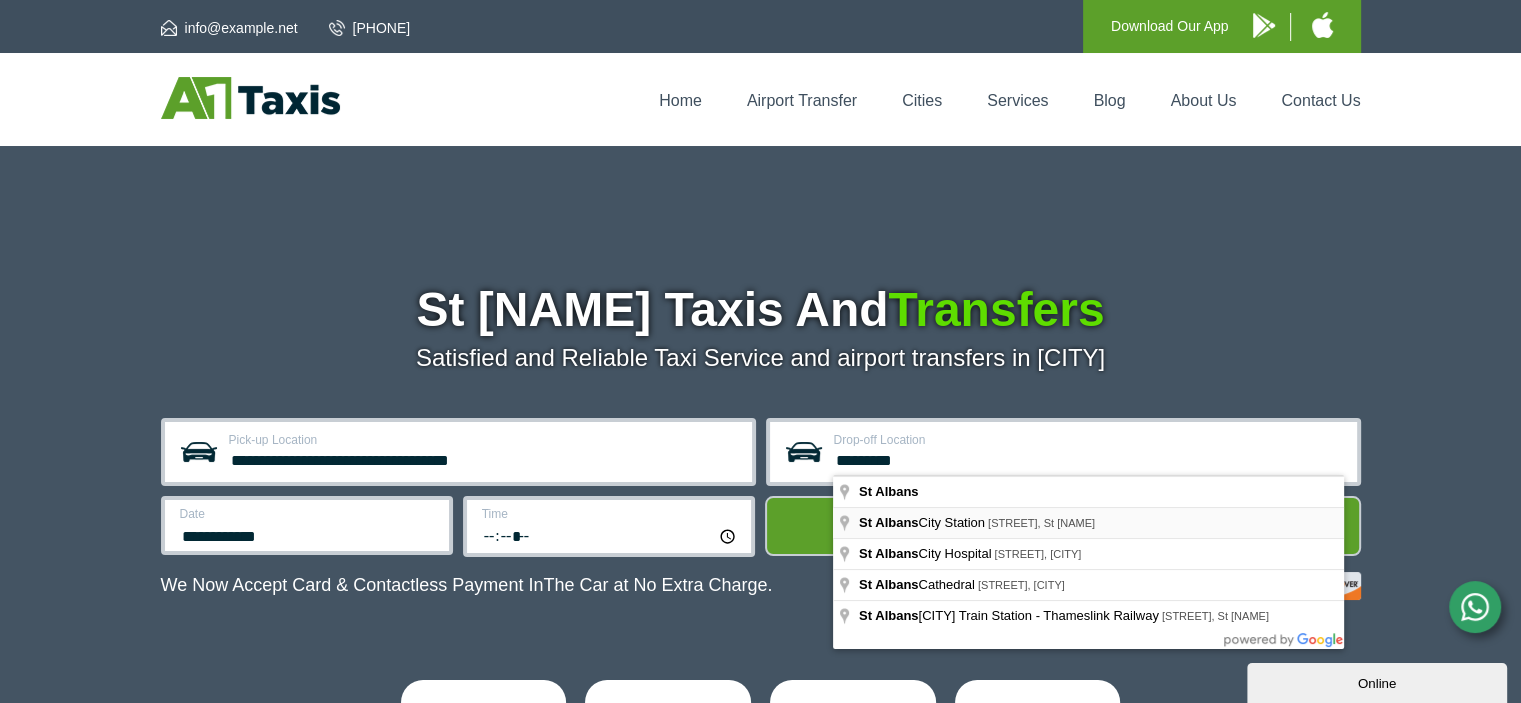 type on "*********" 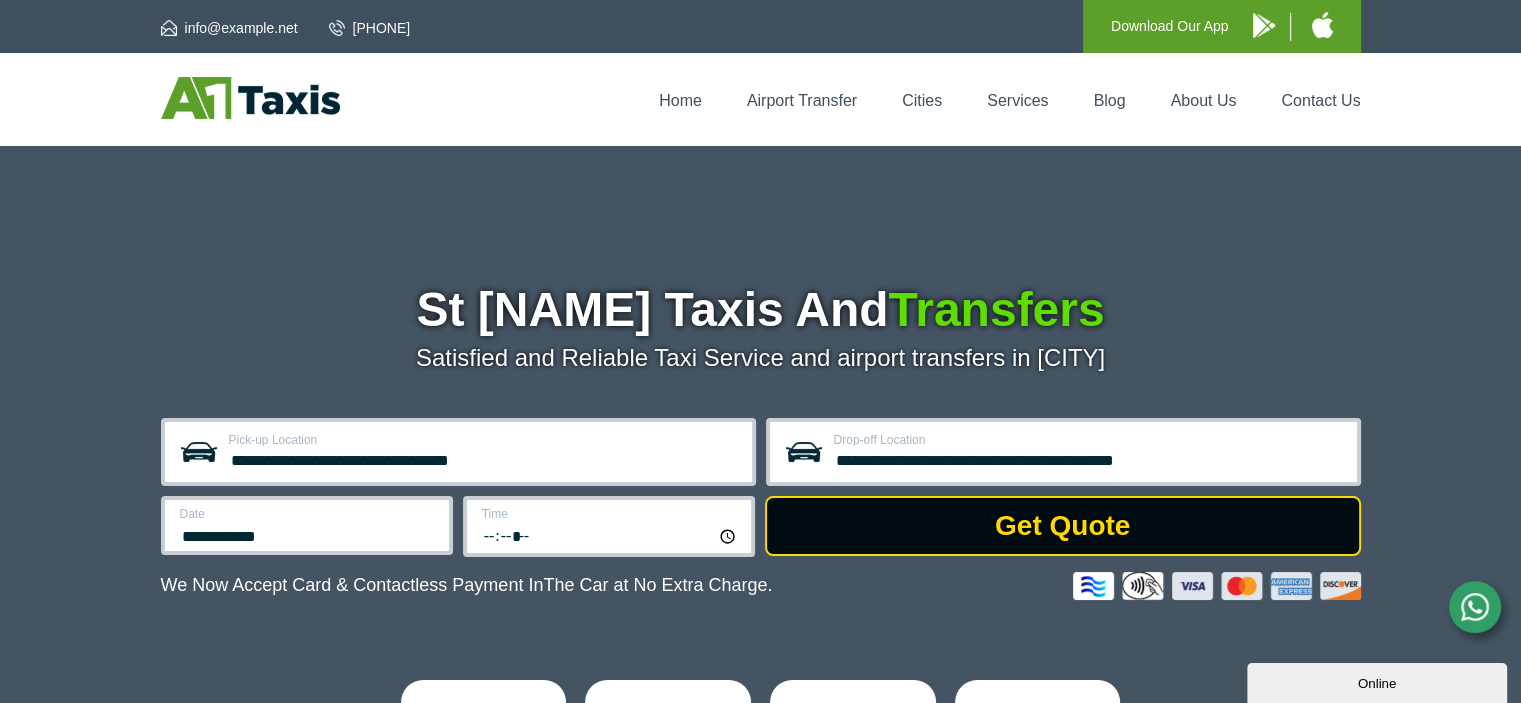 click on "Get Quote" at bounding box center (1063, 526) 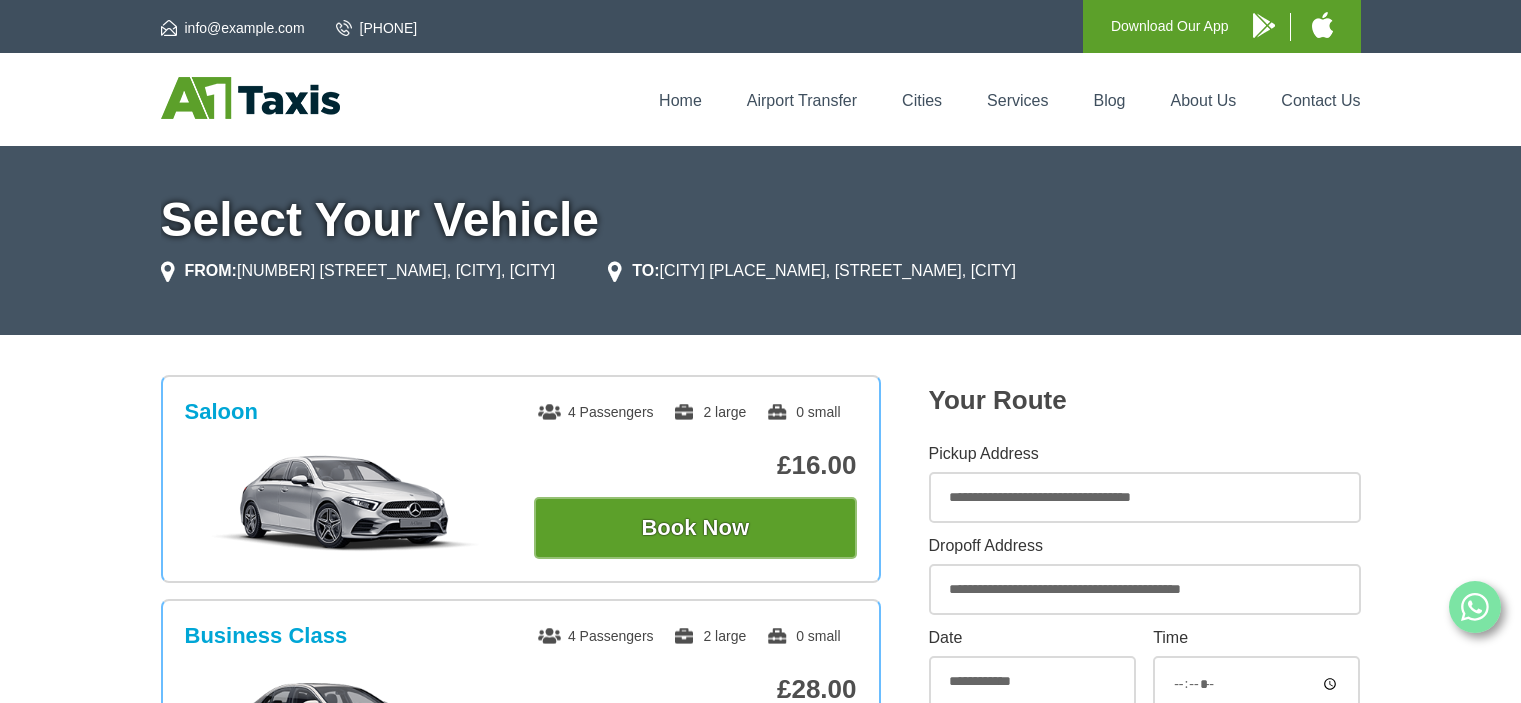 scroll, scrollTop: 0, scrollLeft: 0, axis: both 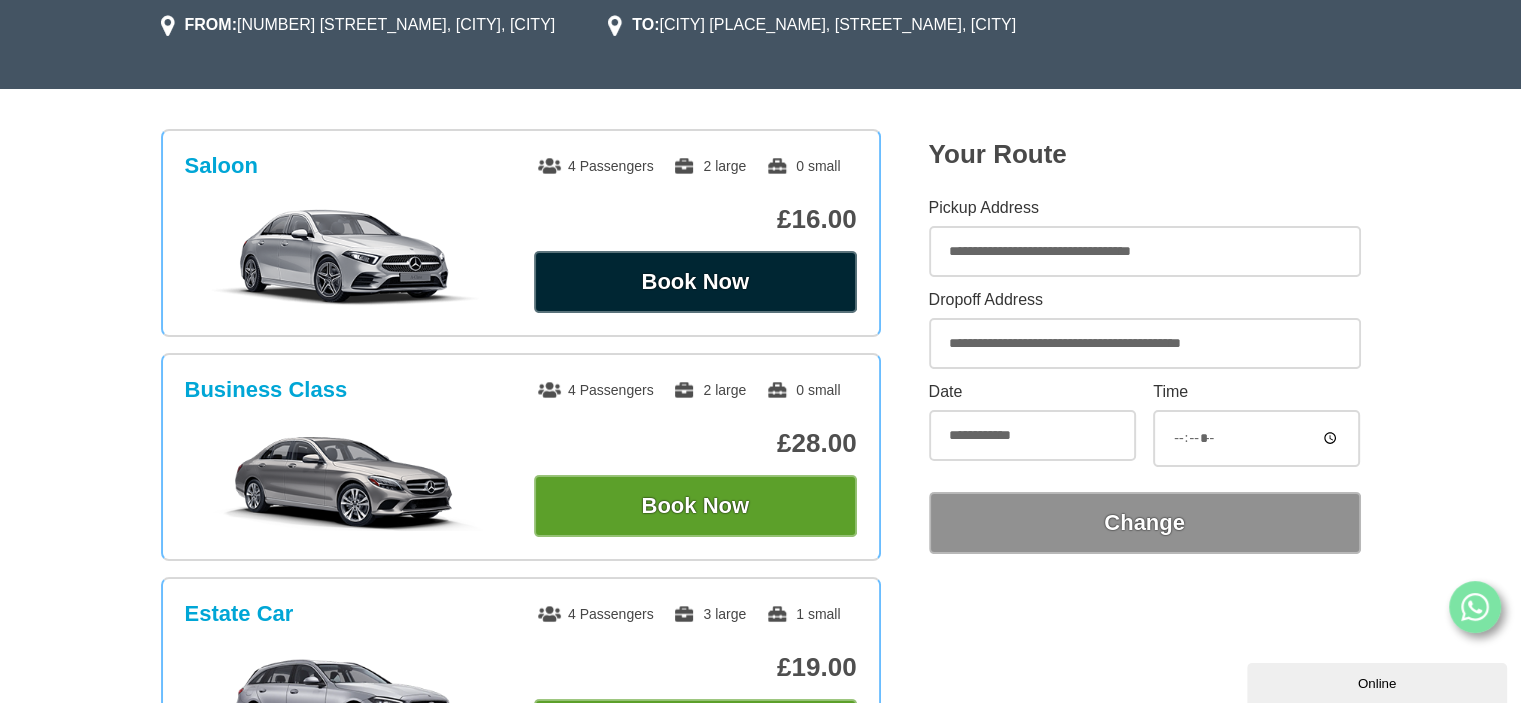 click on "Book Now" at bounding box center (695, 282) 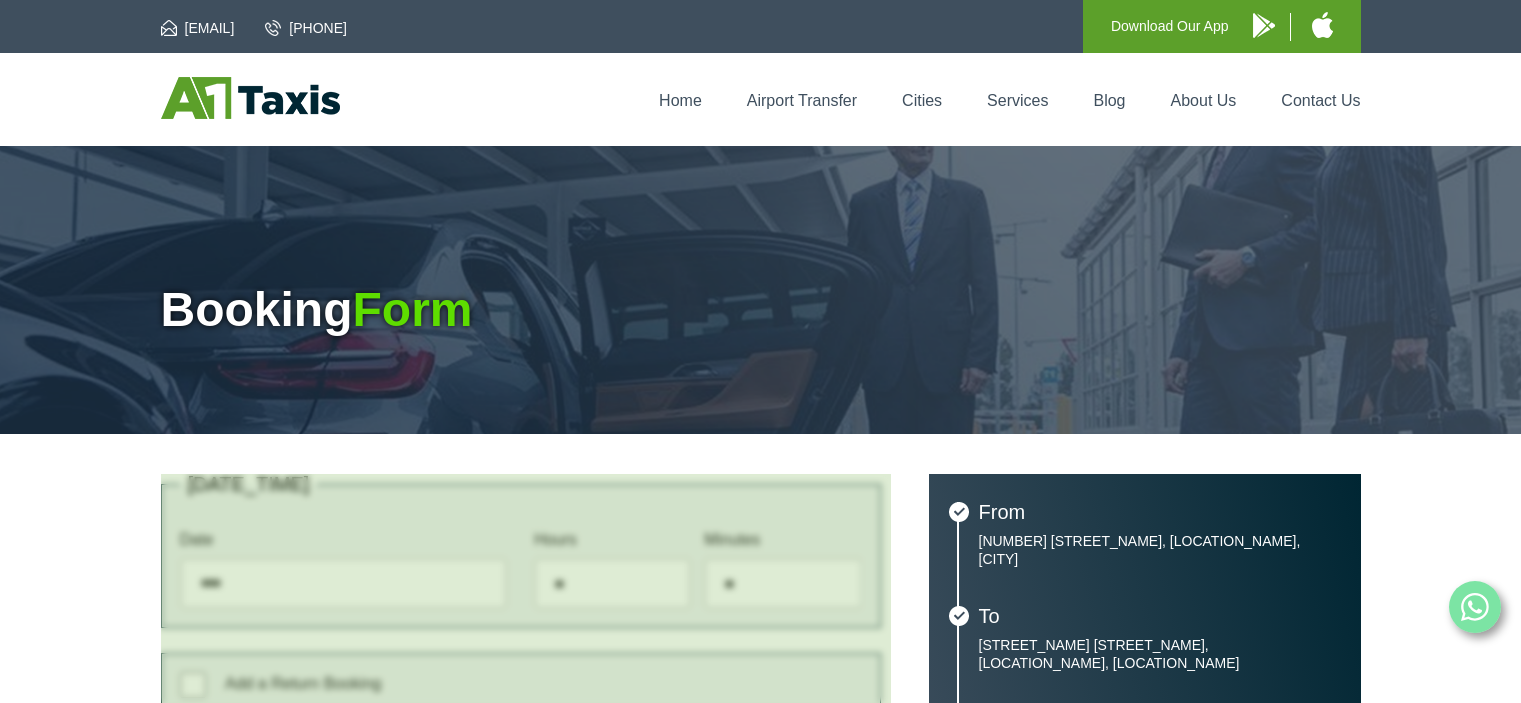 scroll, scrollTop: 0, scrollLeft: 0, axis: both 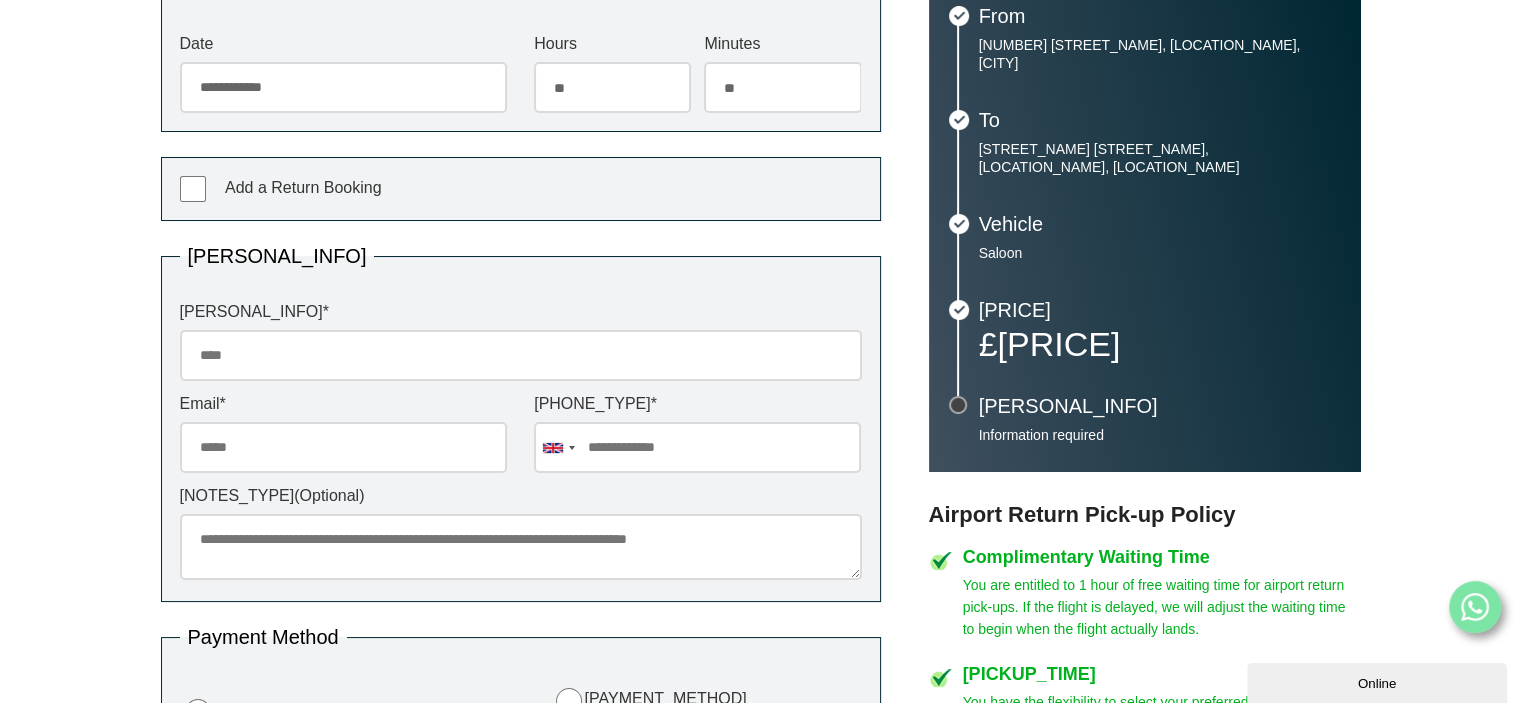 click on "Passenger Name  *" at bounding box center (521, 355) 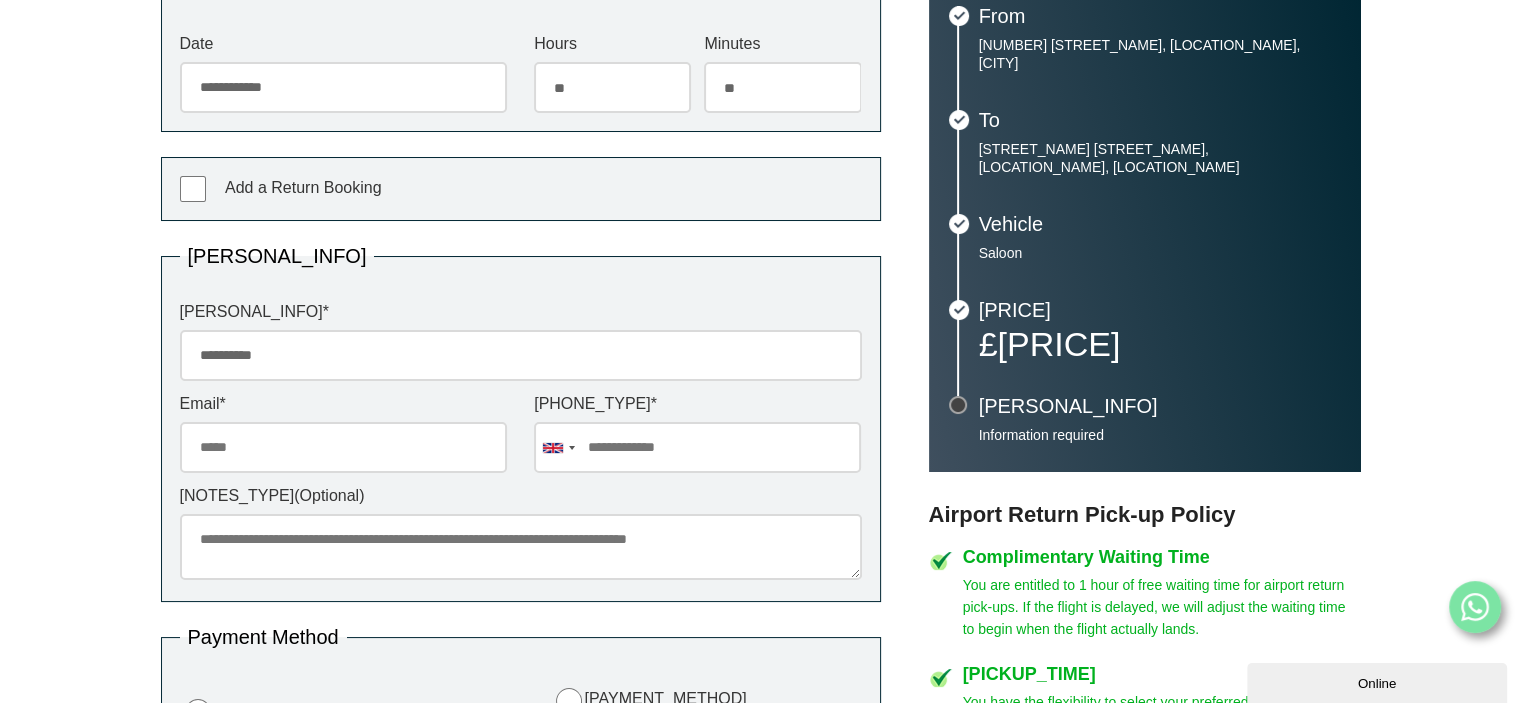 click on "Email  *" at bounding box center (343, 447) 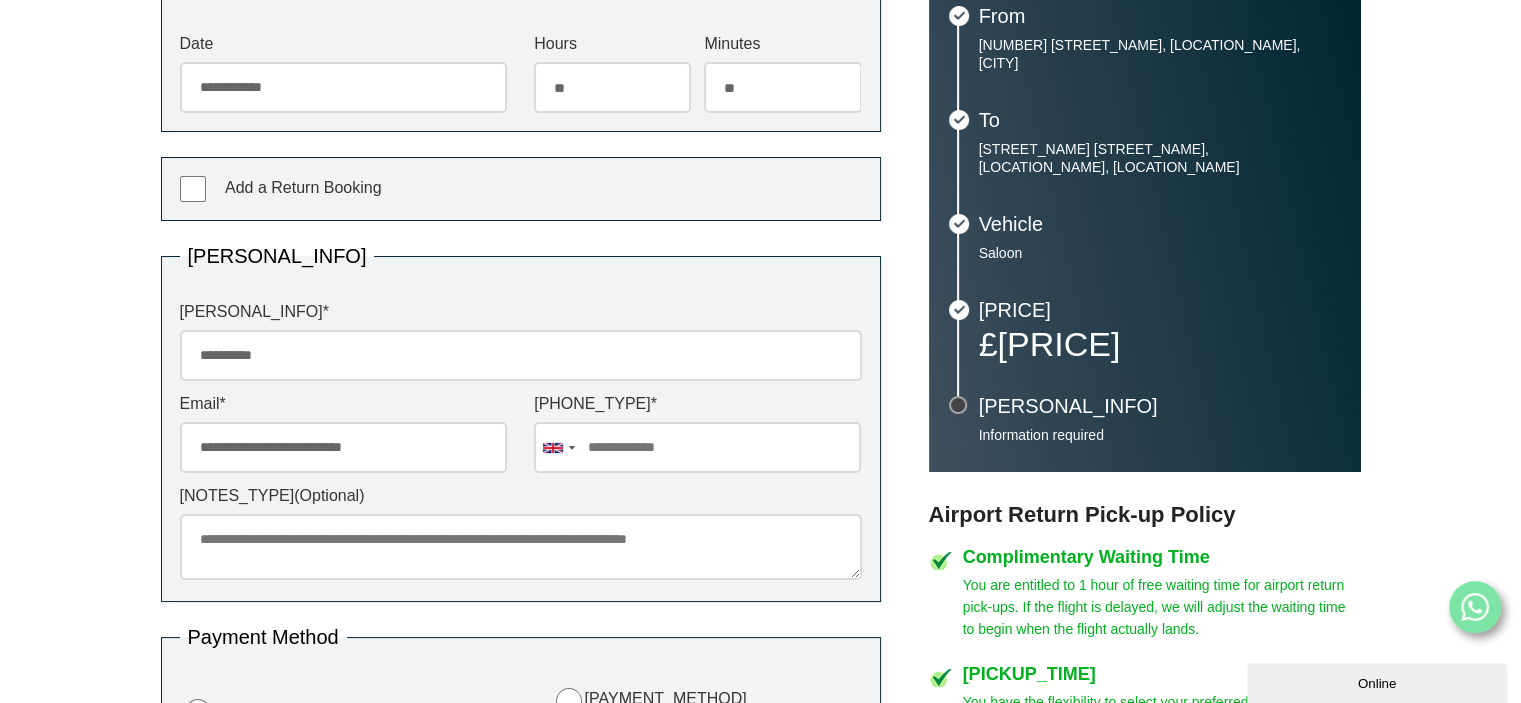 click at bounding box center (697, 447) 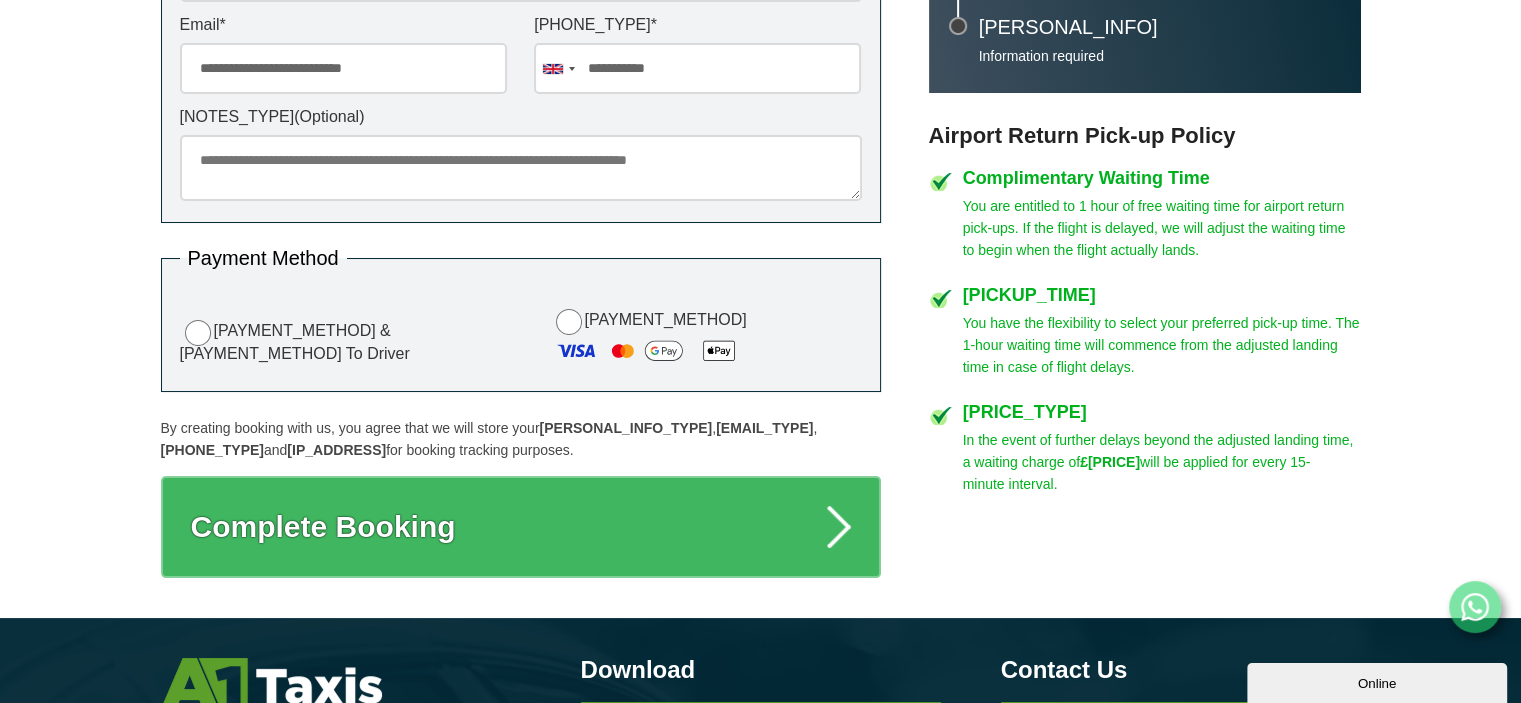 scroll, scrollTop: 879, scrollLeft: 0, axis: vertical 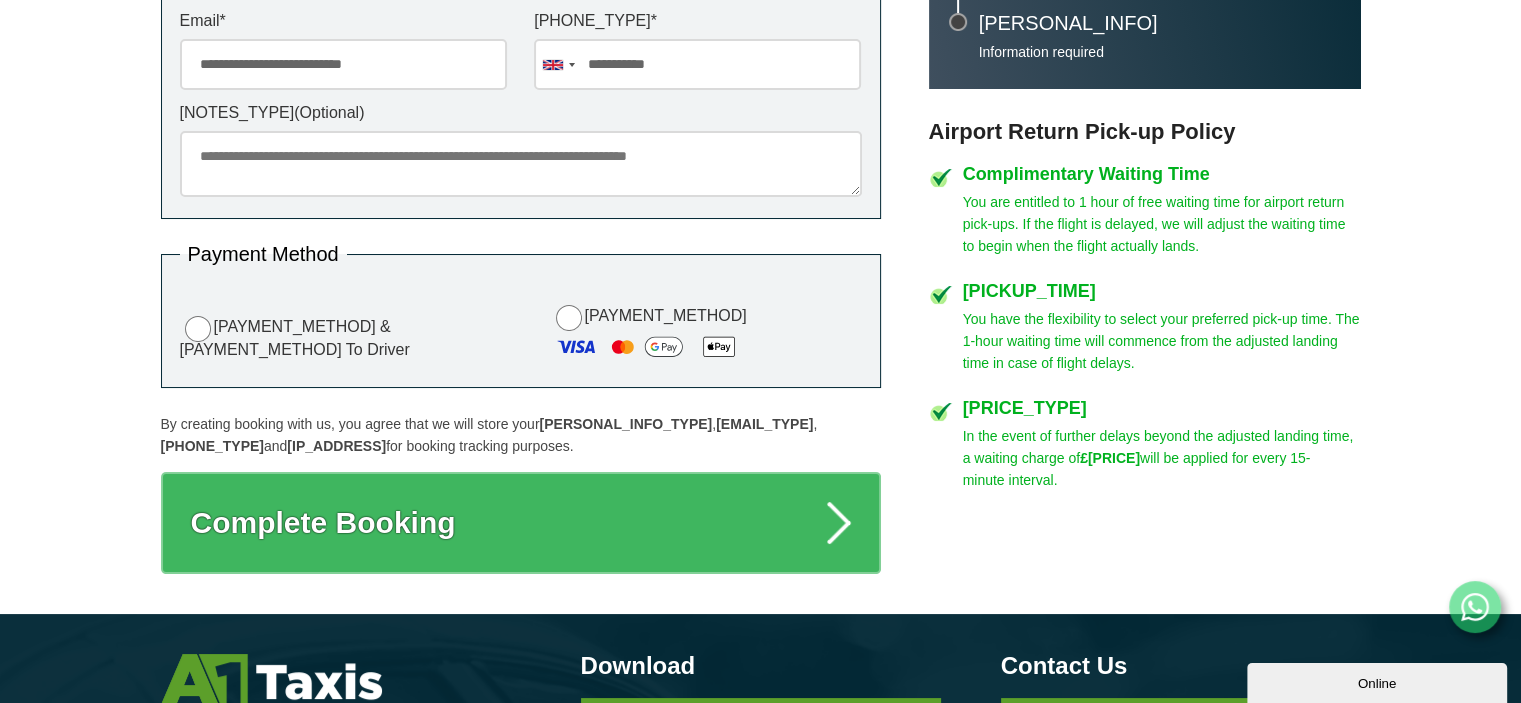 type on "**********" 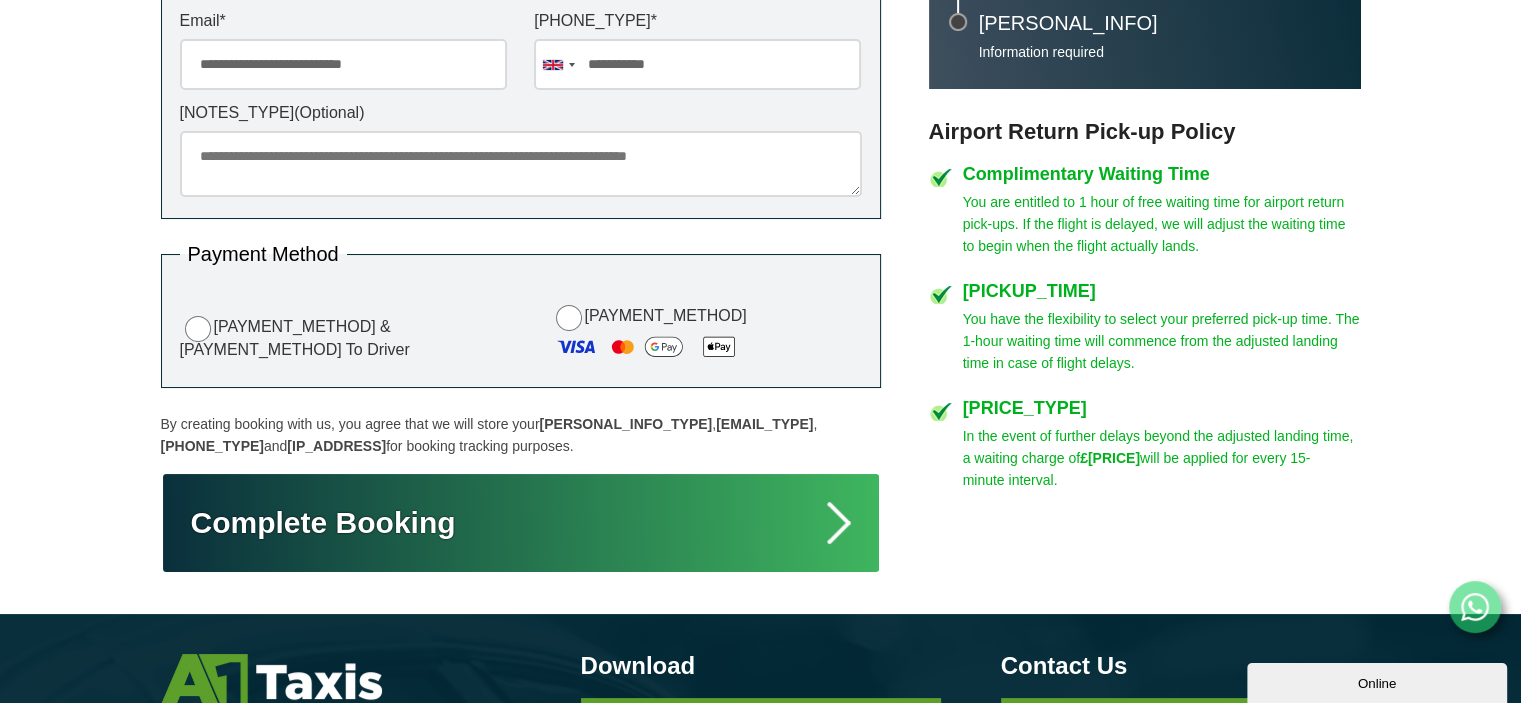 click on "Complete Booking" at bounding box center [521, 523] 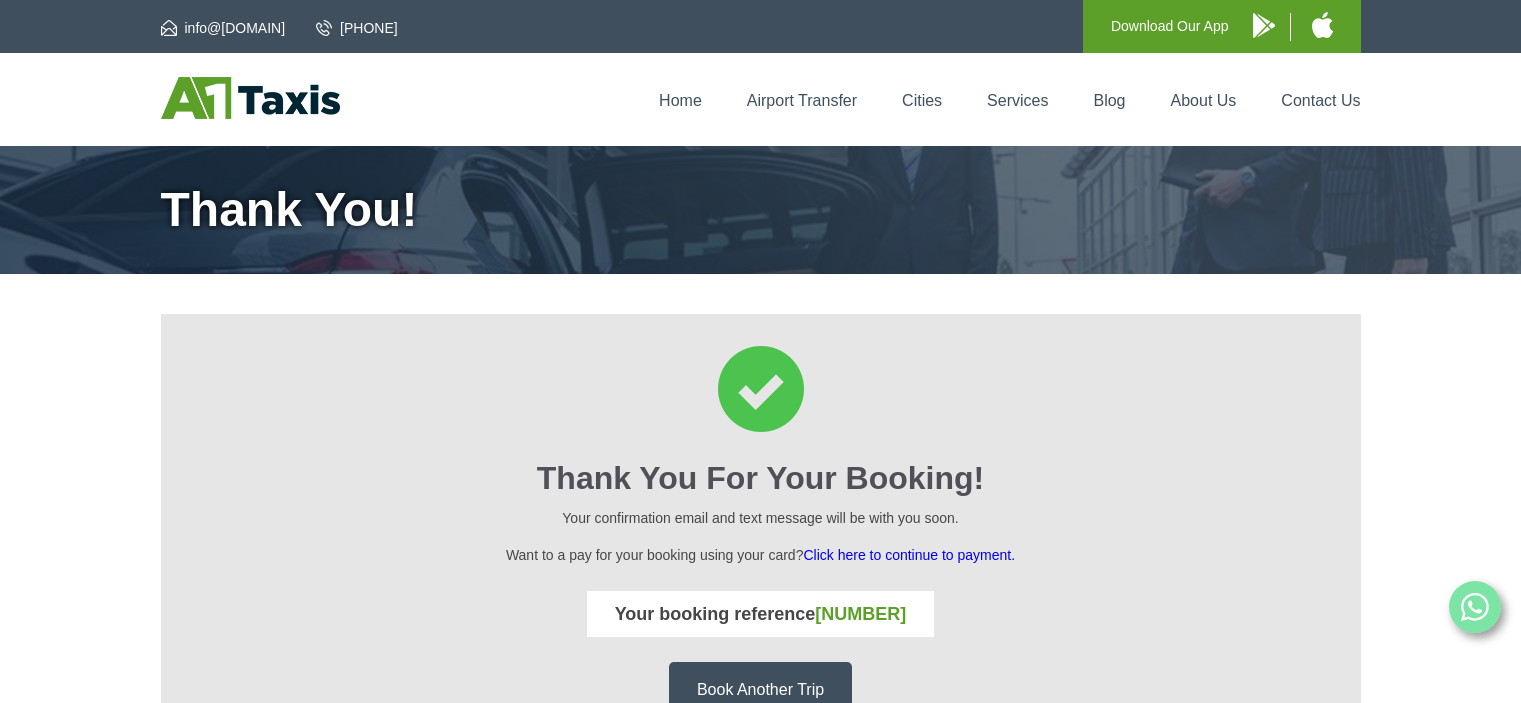 scroll, scrollTop: 0, scrollLeft: 0, axis: both 